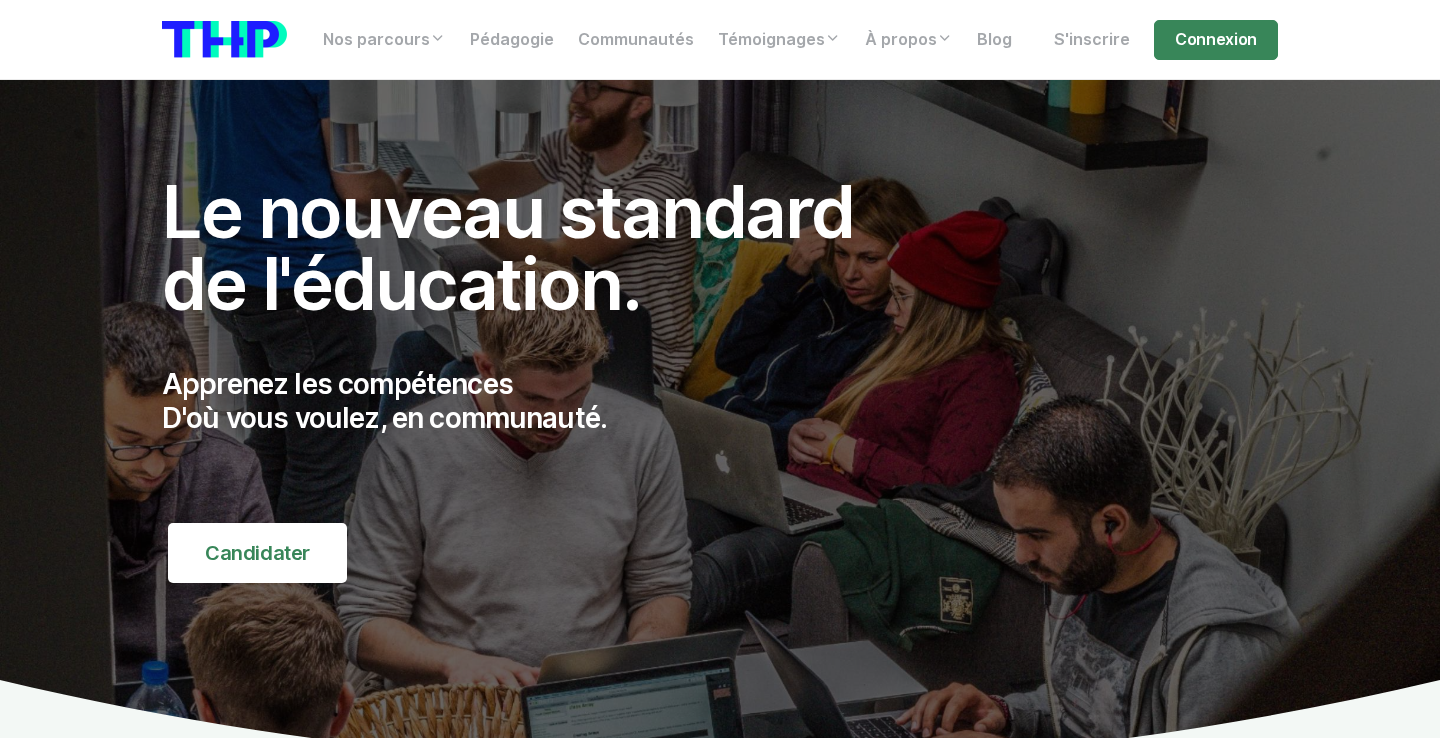 scroll, scrollTop: 0, scrollLeft: 0, axis: both 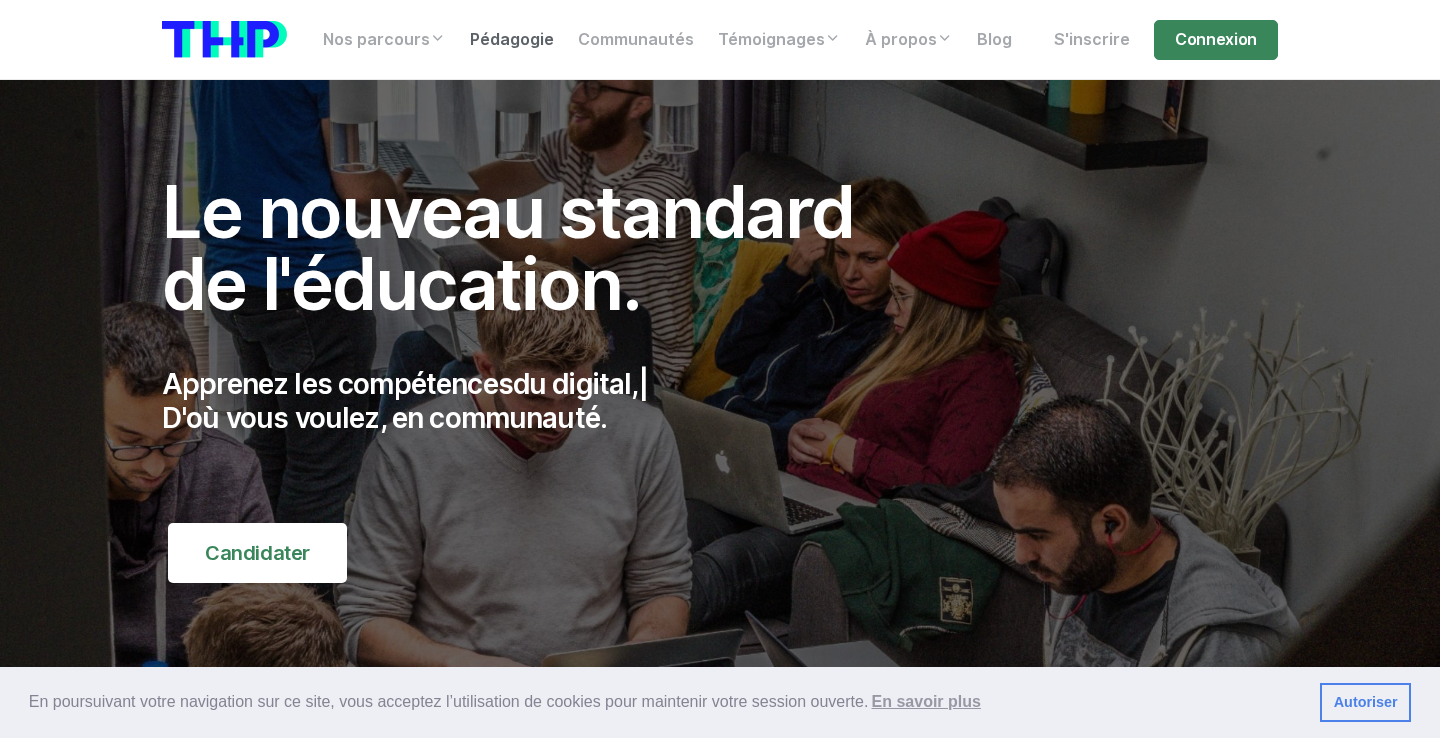 click on "Pédagogie" at bounding box center [512, 40] 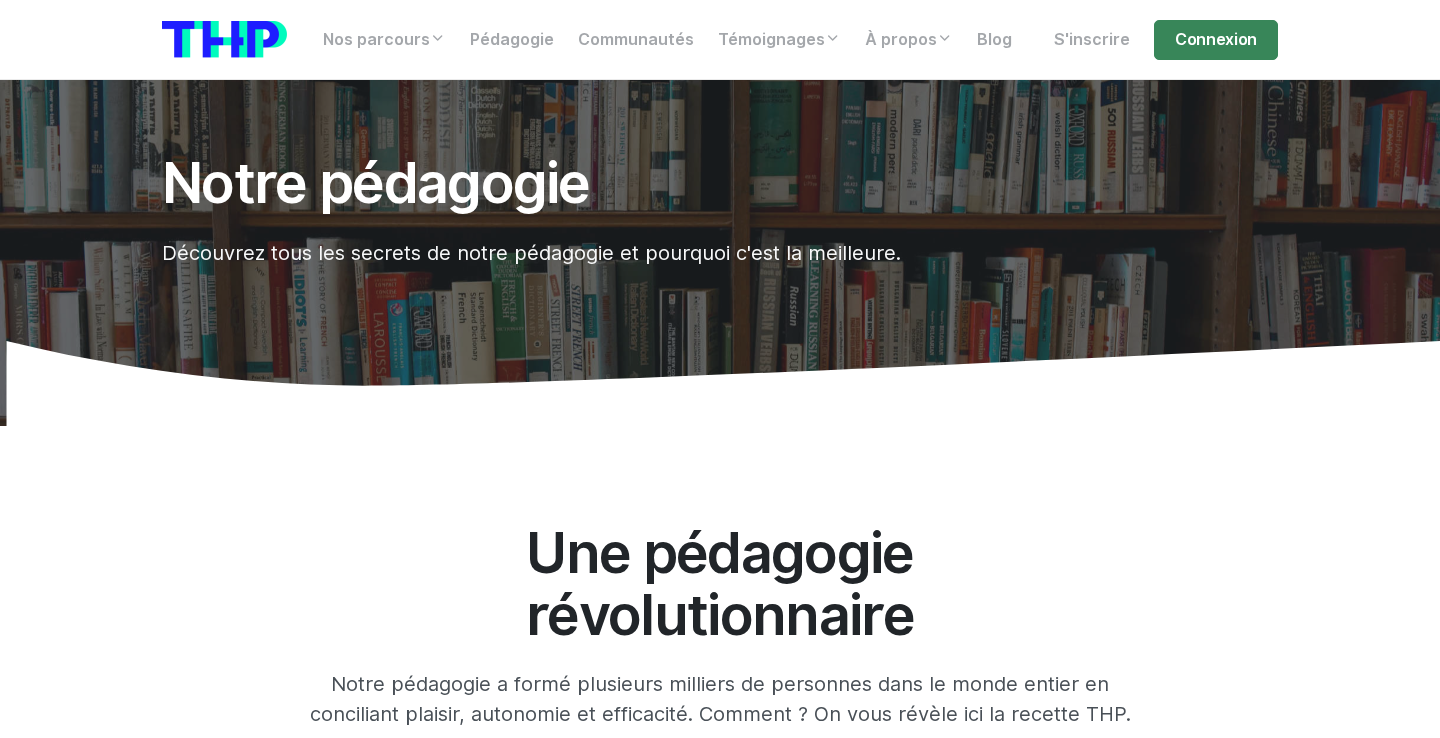 scroll, scrollTop: 0, scrollLeft: 0, axis: both 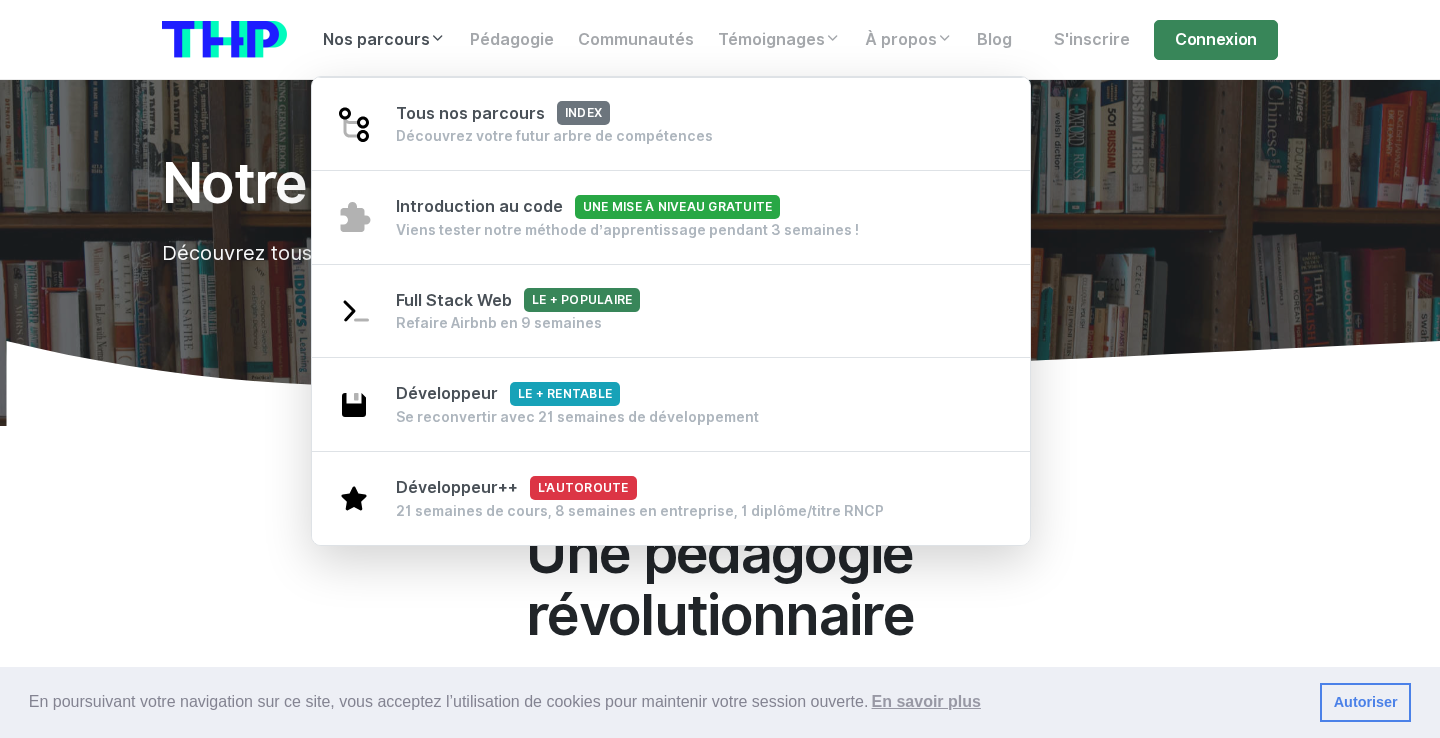 click on "Nos parcours" at bounding box center [384, 40] 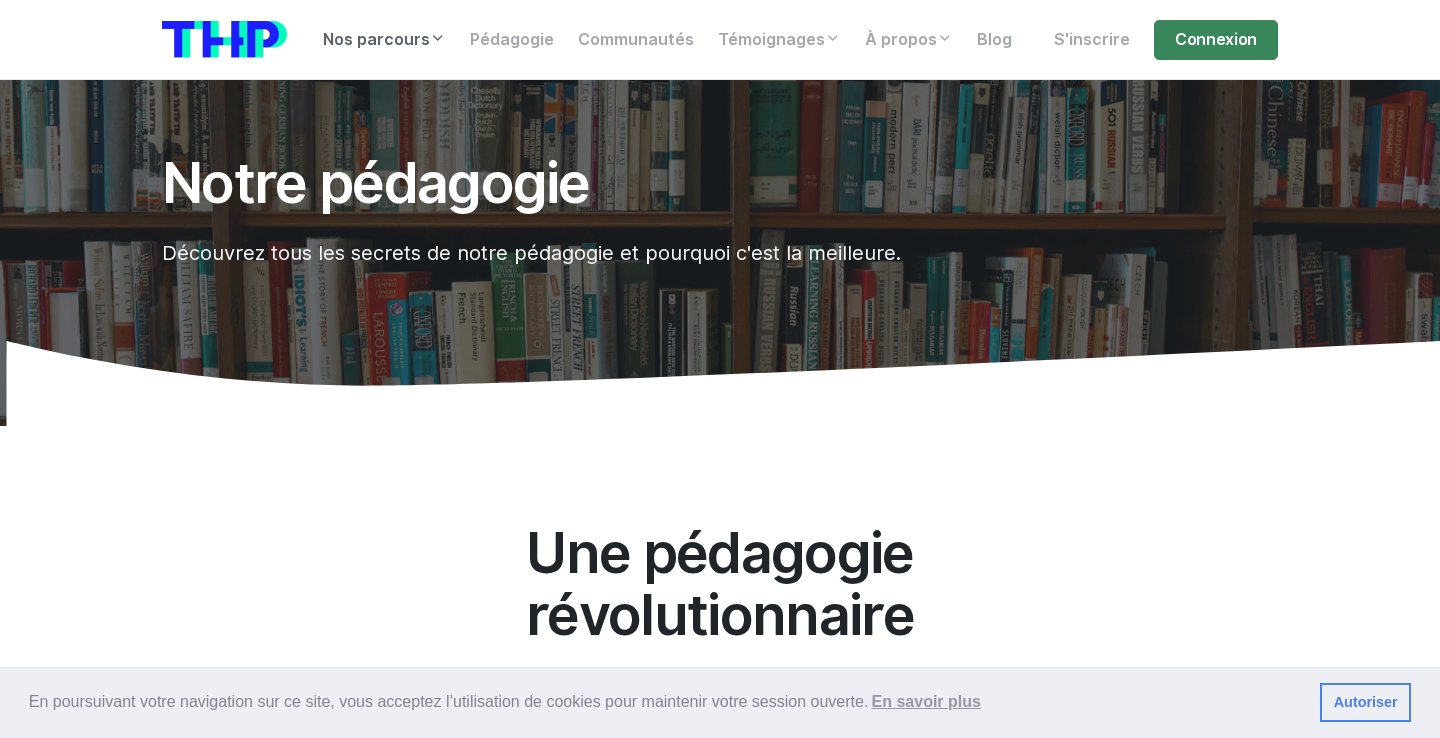 click on "Nos parcours" at bounding box center [384, 40] 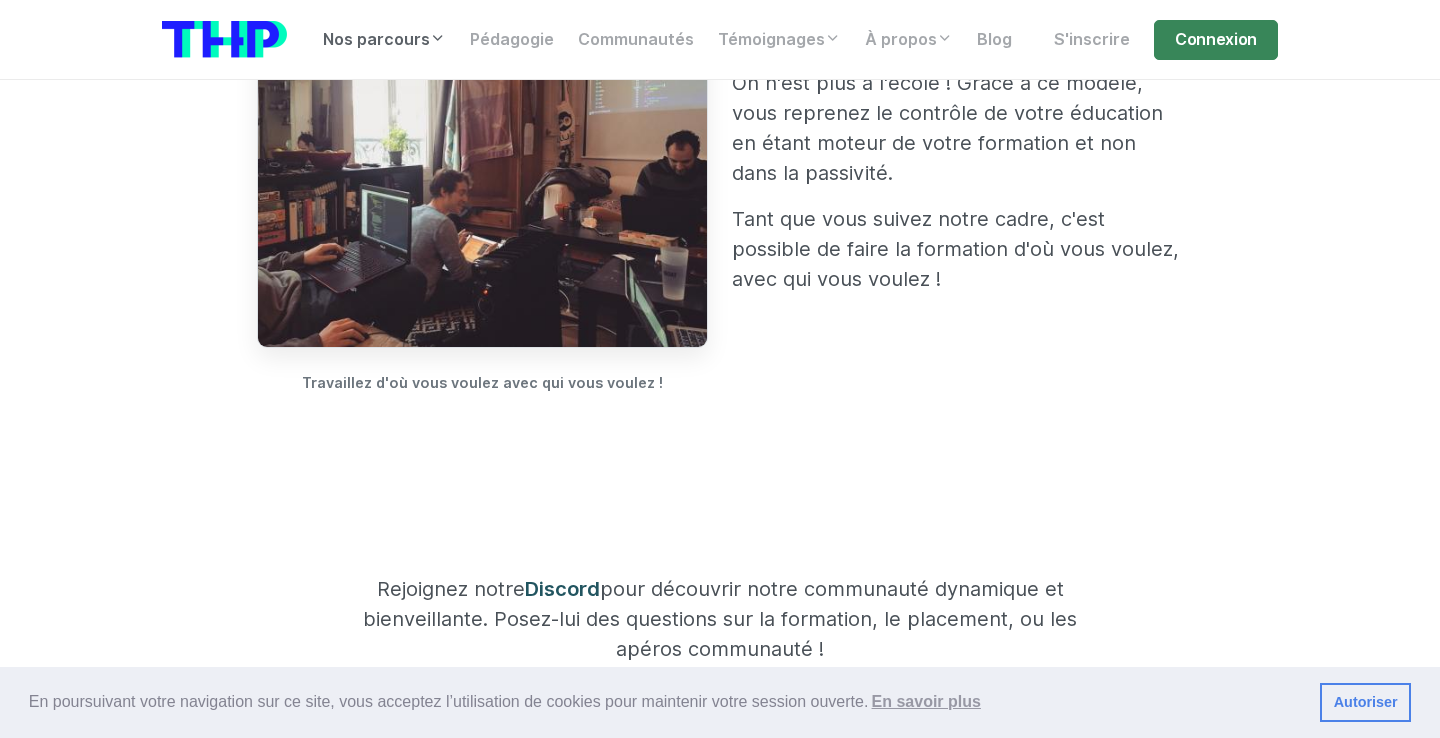 scroll, scrollTop: 2012, scrollLeft: 0, axis: vertical 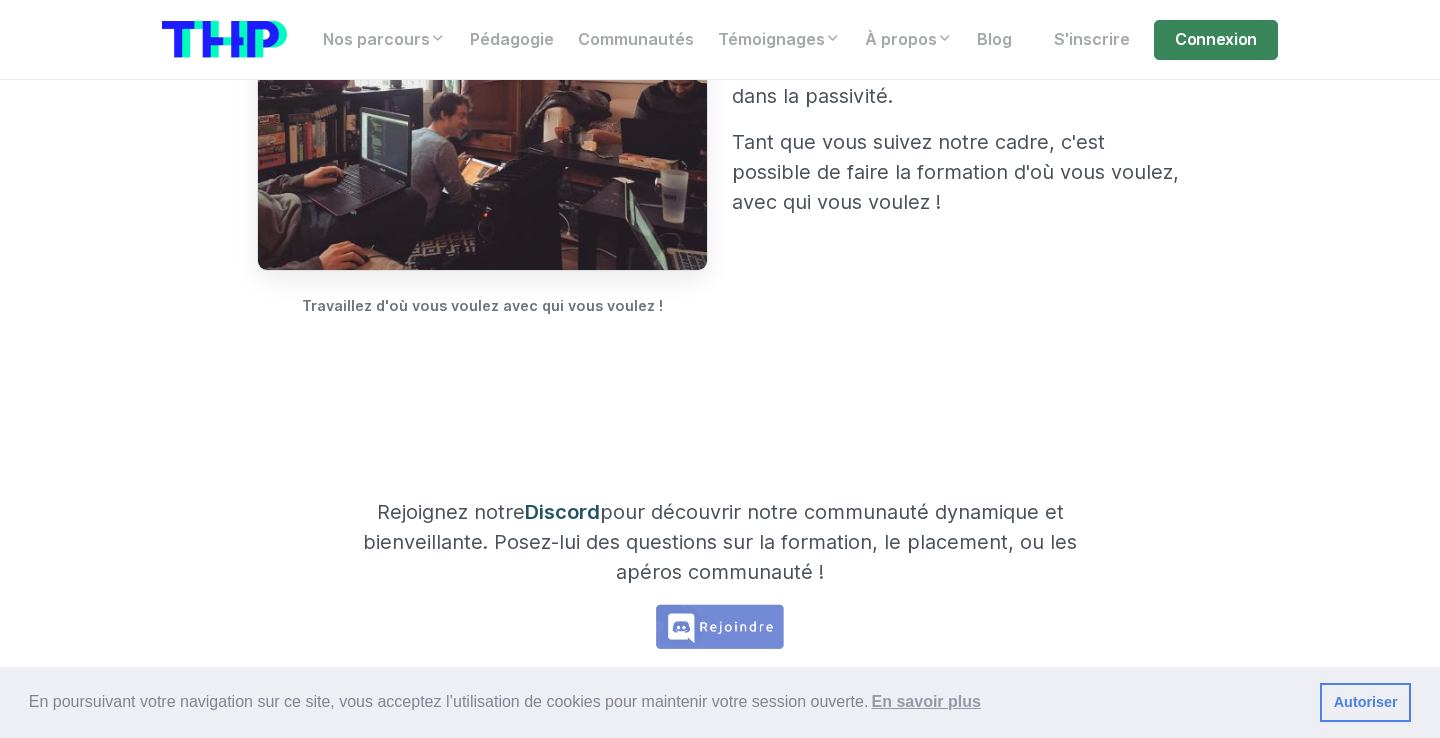 click at bounding box center [224, 39] 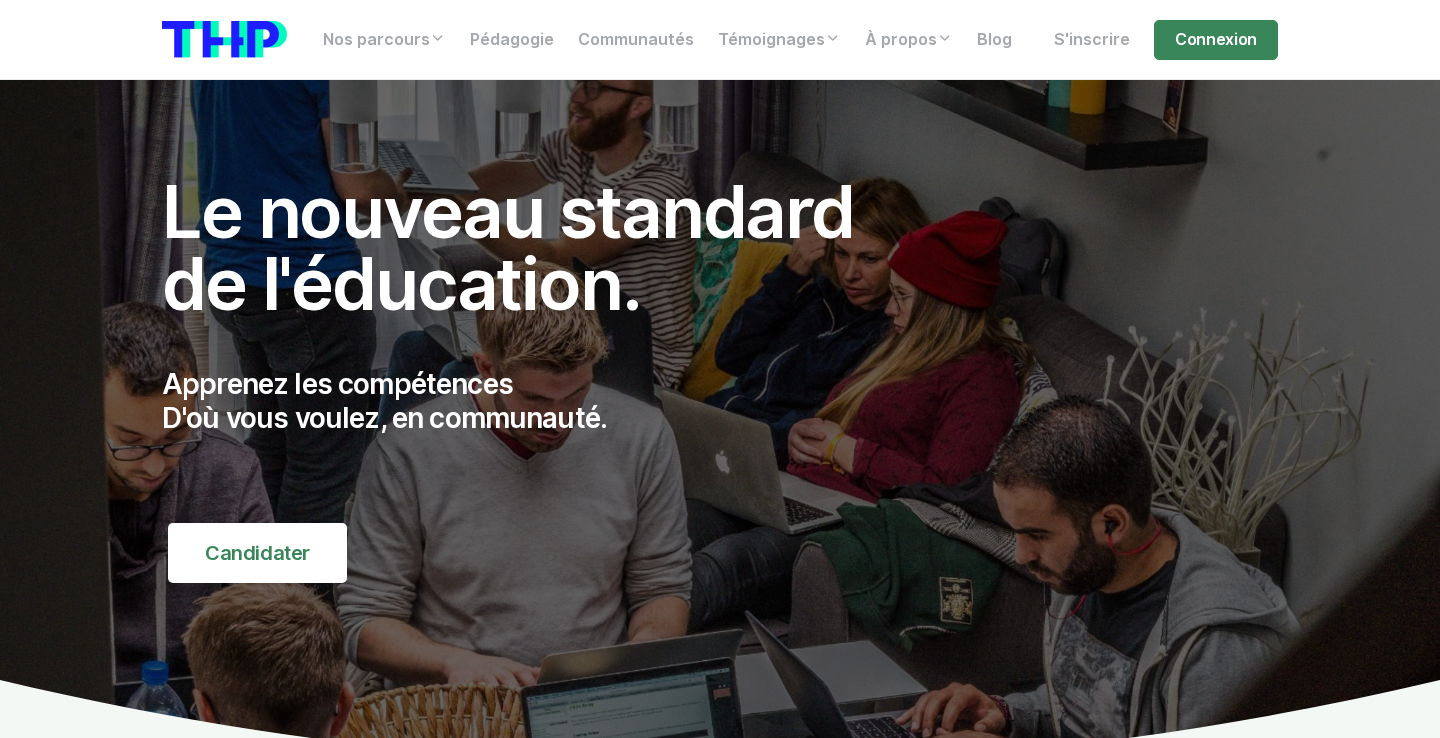 scroll, scrollTop: 0, scrollLeft: 0, axis: both 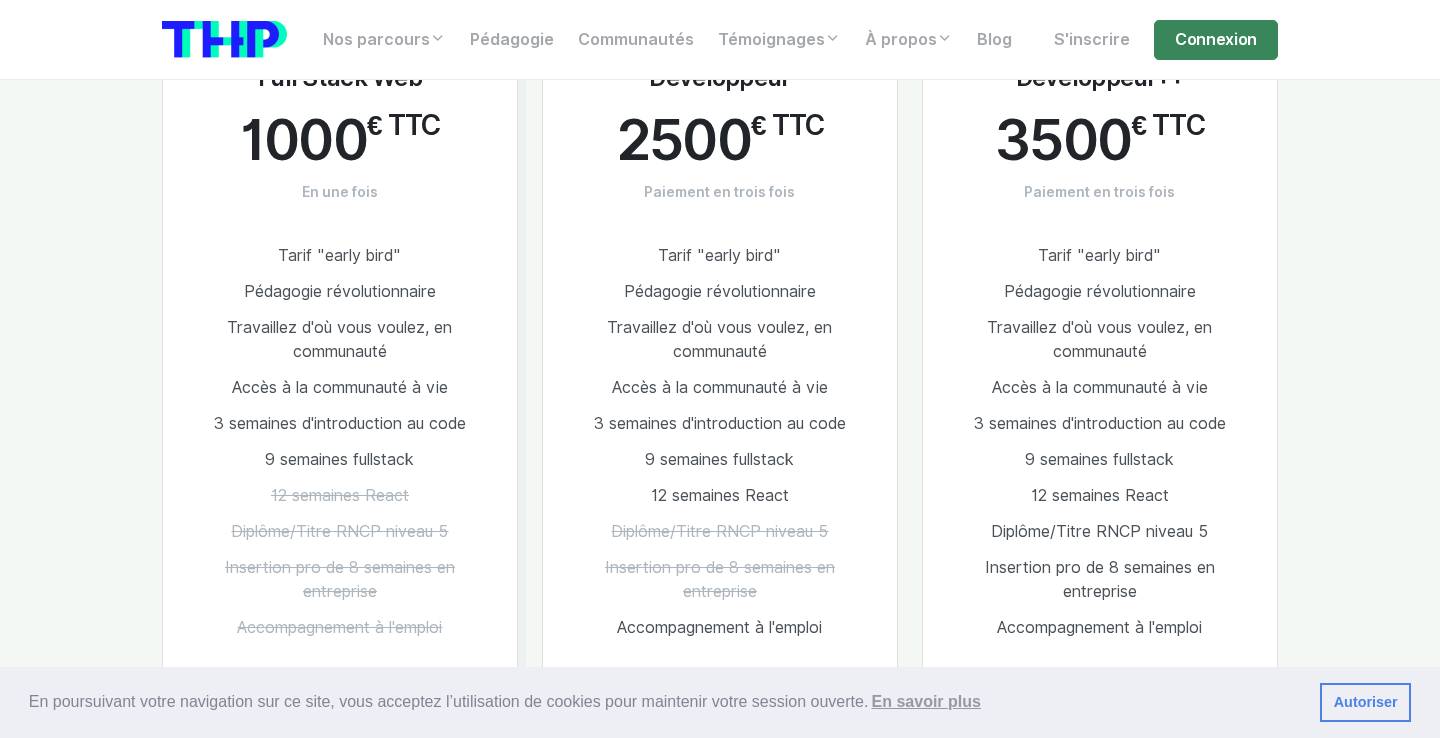 click on "3 semaines d'introduction au code" at bounding box center [340, 423] 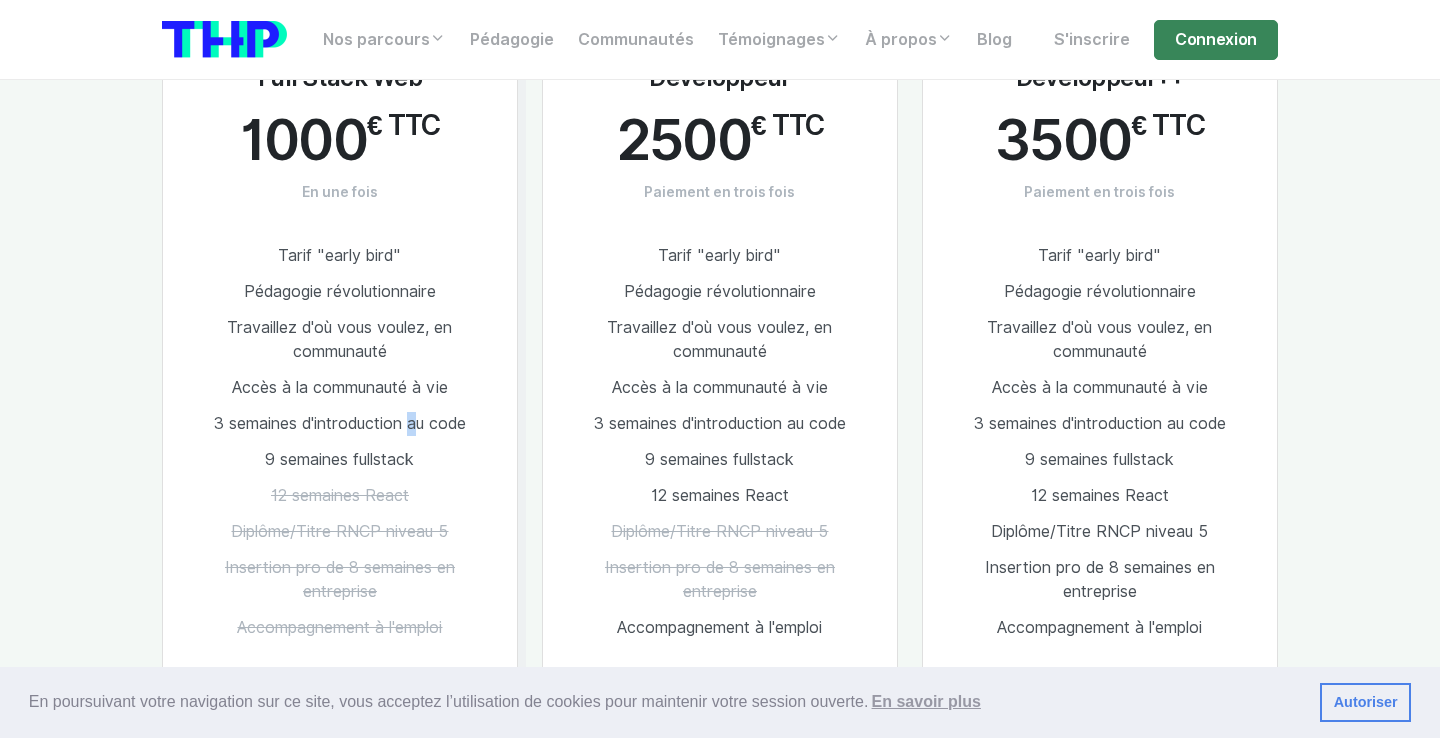 click on "3 semaines d'introduction au code" at bounding box center [340, 423] 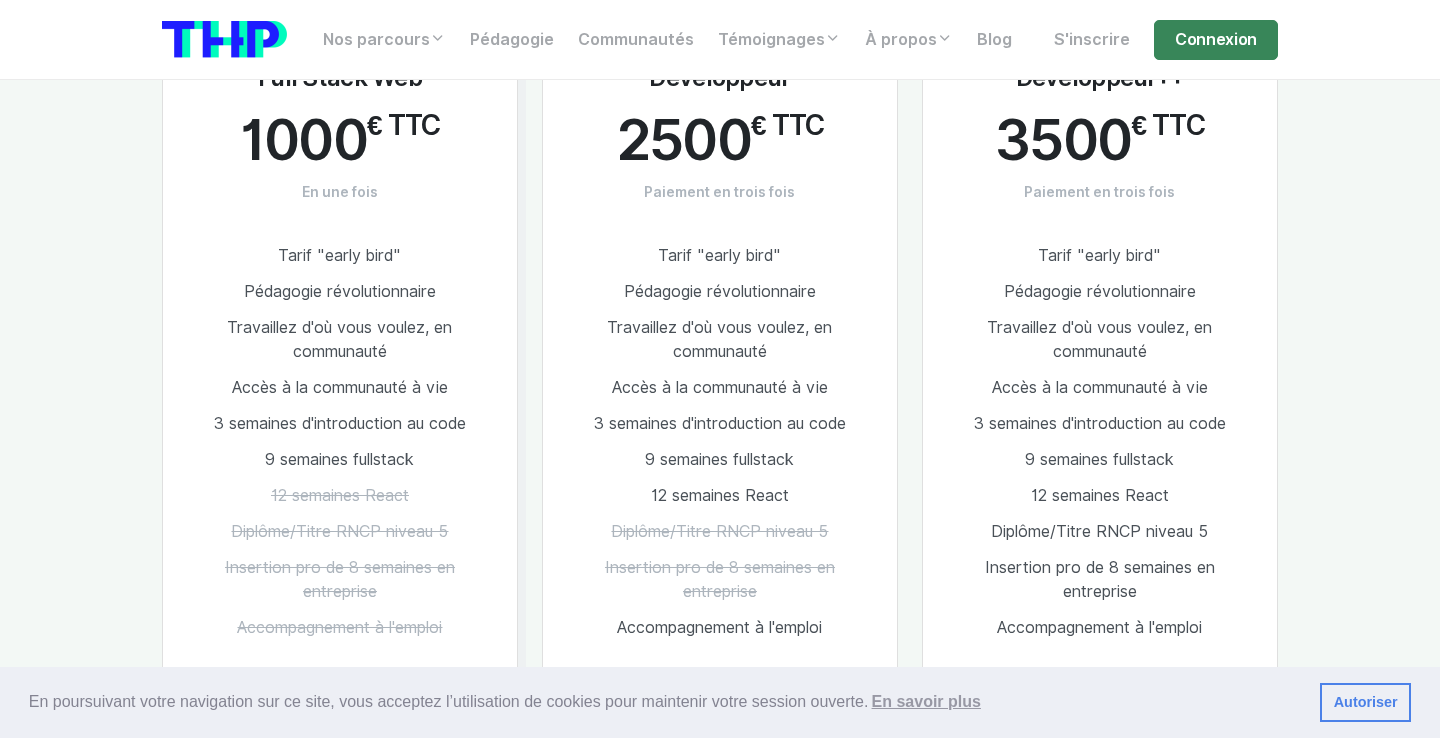 click on "9 semaines fullstack" at bounding box center (340, 460) 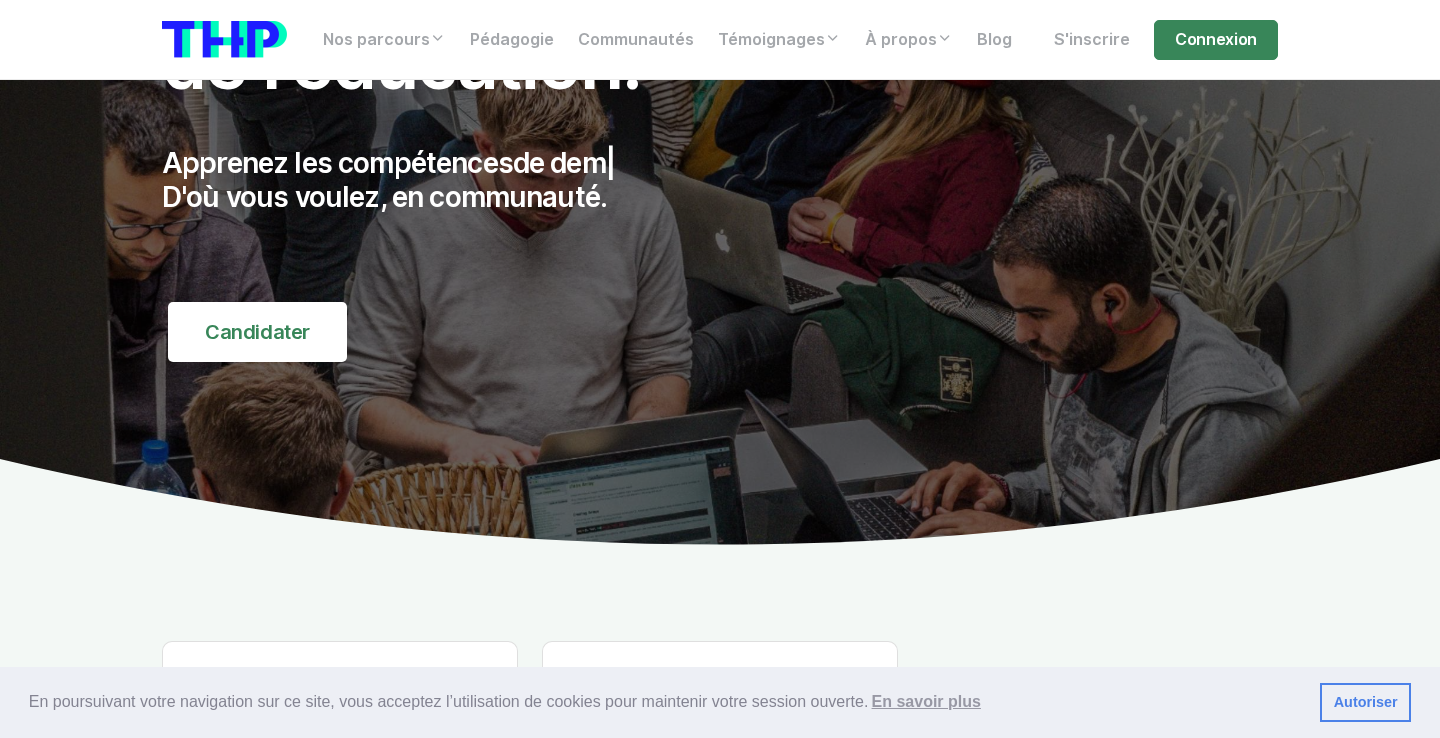 scroll, scrollTop: 0, scrollLeft: 0, axis: both 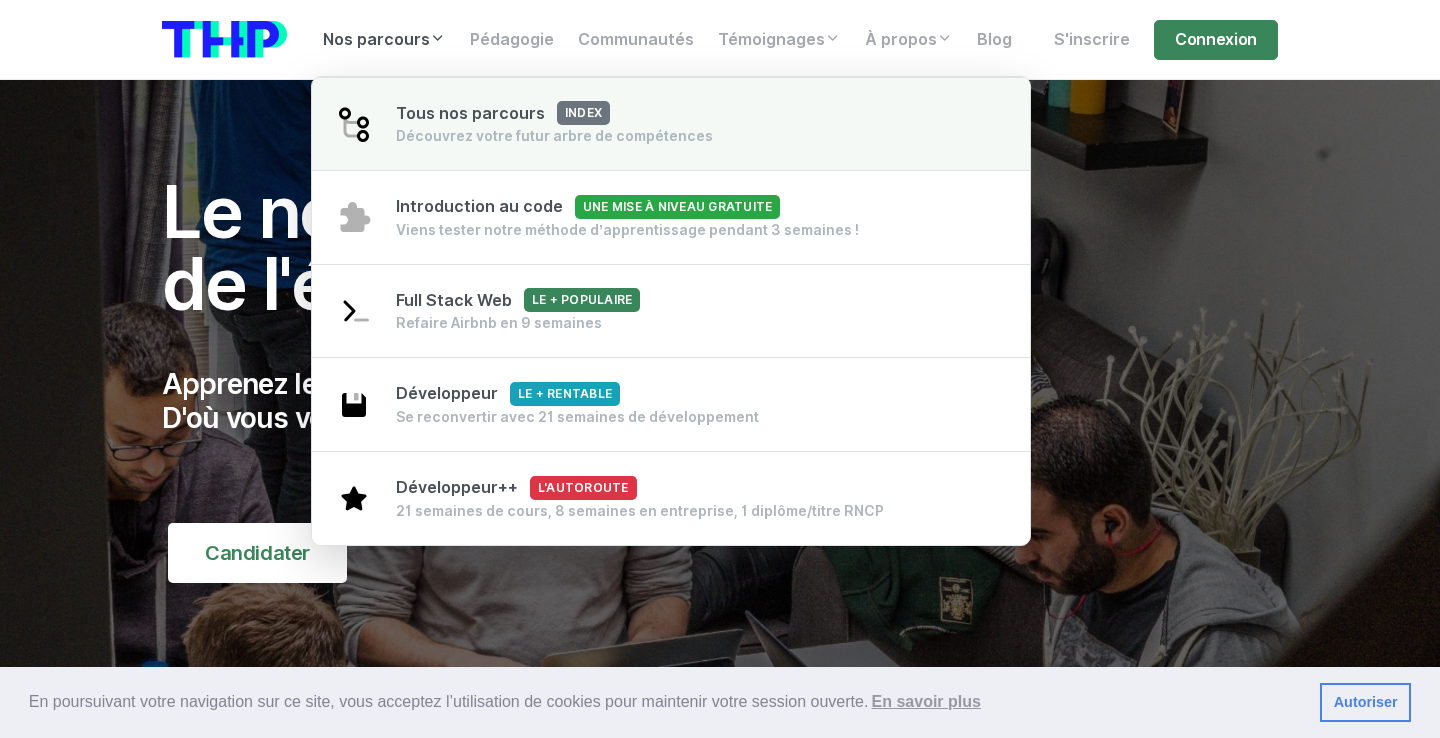click on "Découvrez votre futur arbre de compétences" at bounding box center (554, 136) 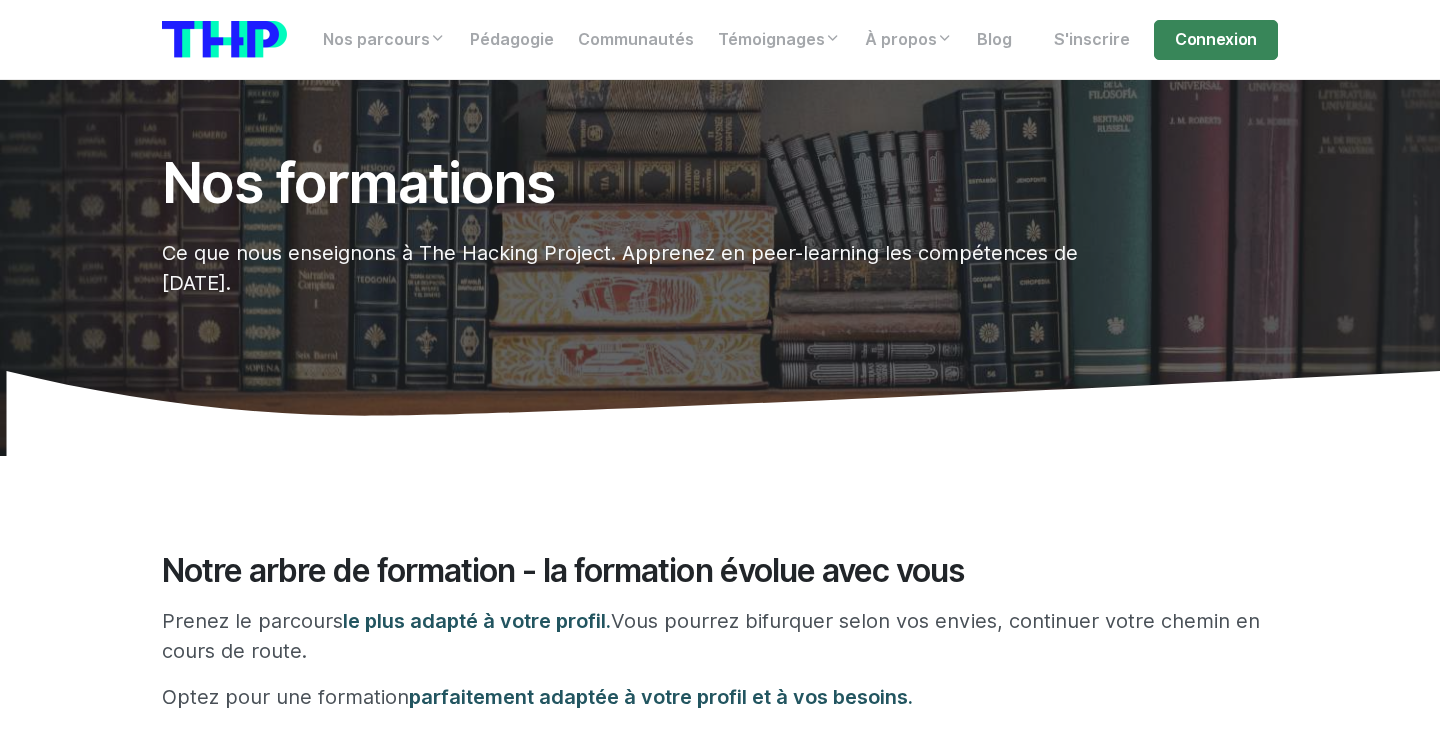 scroll, scrollTop: 0, scrollLeft: 0, axis: both 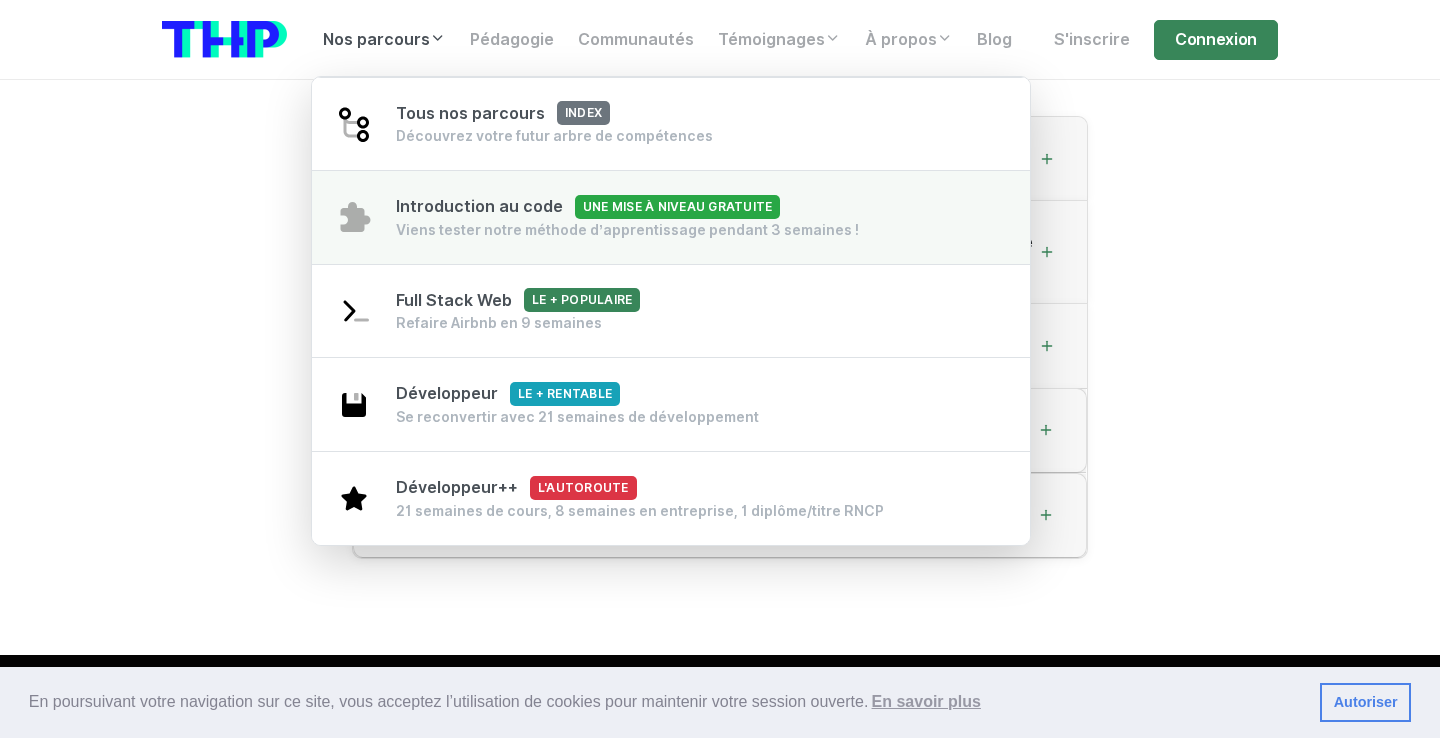 click on "Viens tester notre méthode d’apprentissage pendant 3 semaines !" at bounding box center [627, 230] 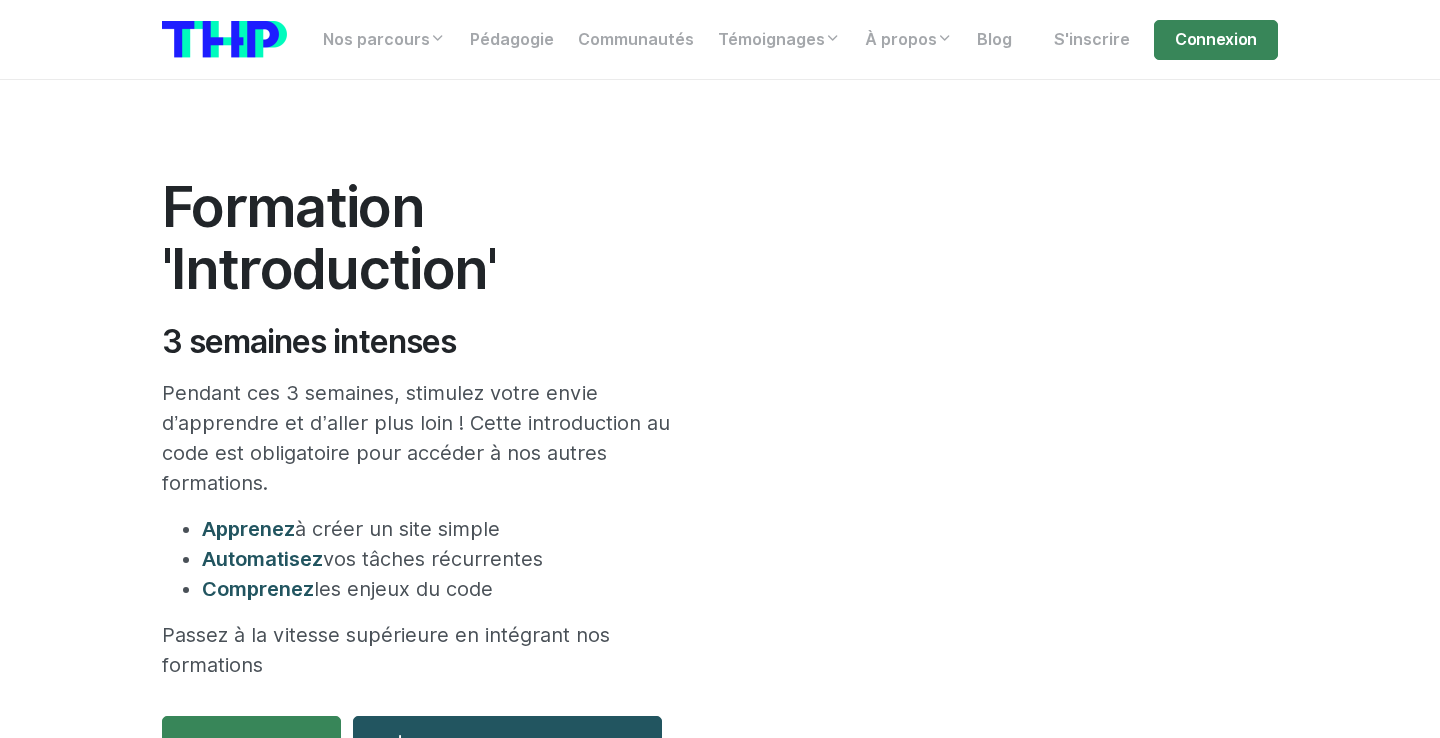 scroll, scrollTop: 0, scrollLeft: 0, axis: both 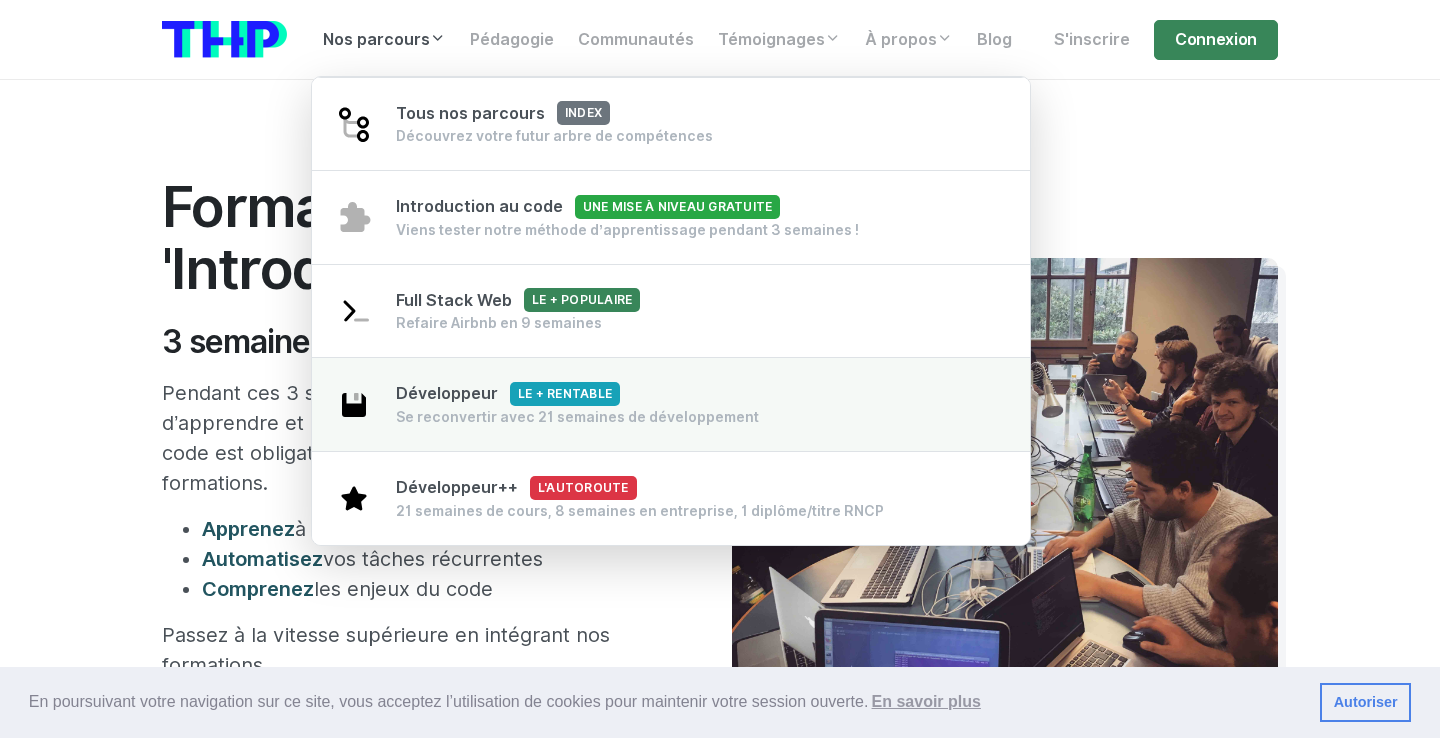 click on "Se reconvertir avec 21 semaines de développement" at bounding box center [577, 417] 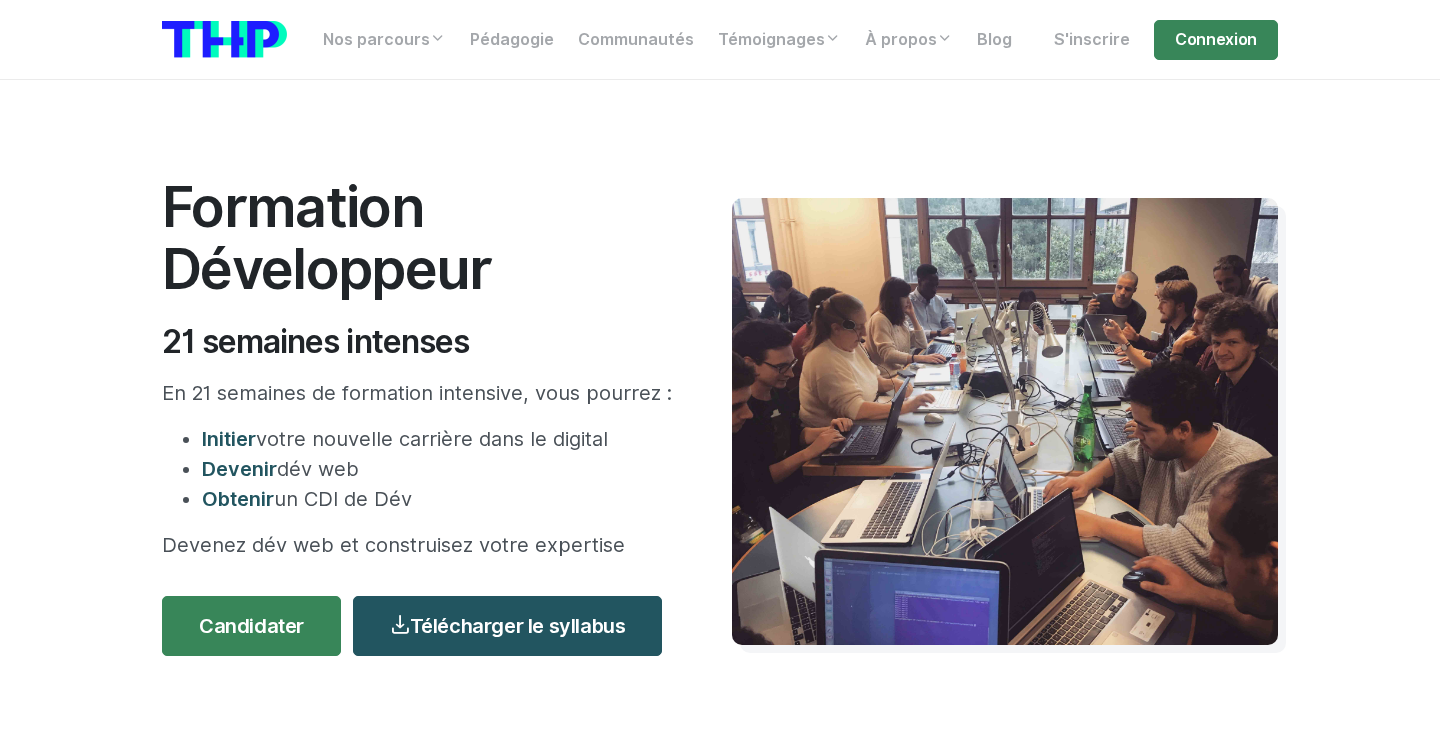 scroll, scrollTop: 0, scrollLeft: 0, axis: both 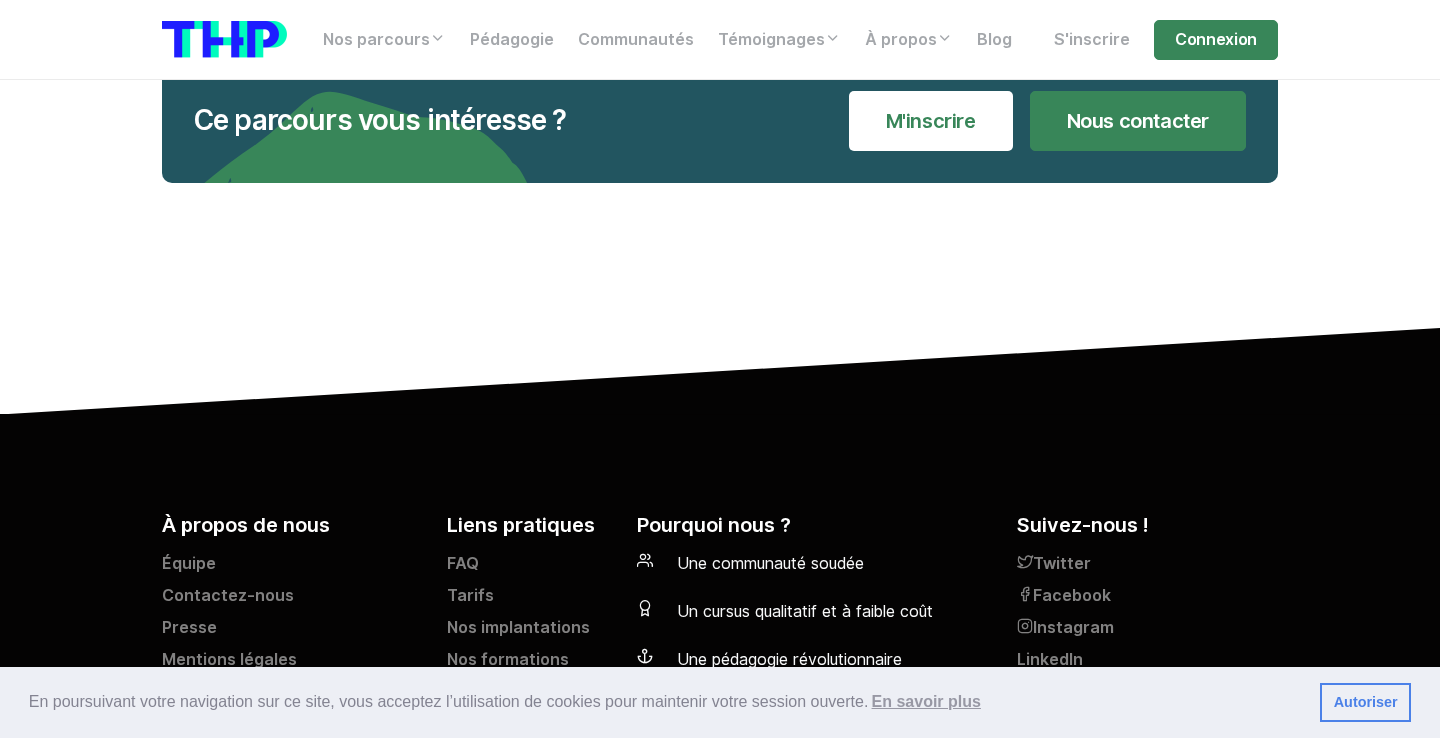 click on "À propos de nous" at bounding box center (292, 525) 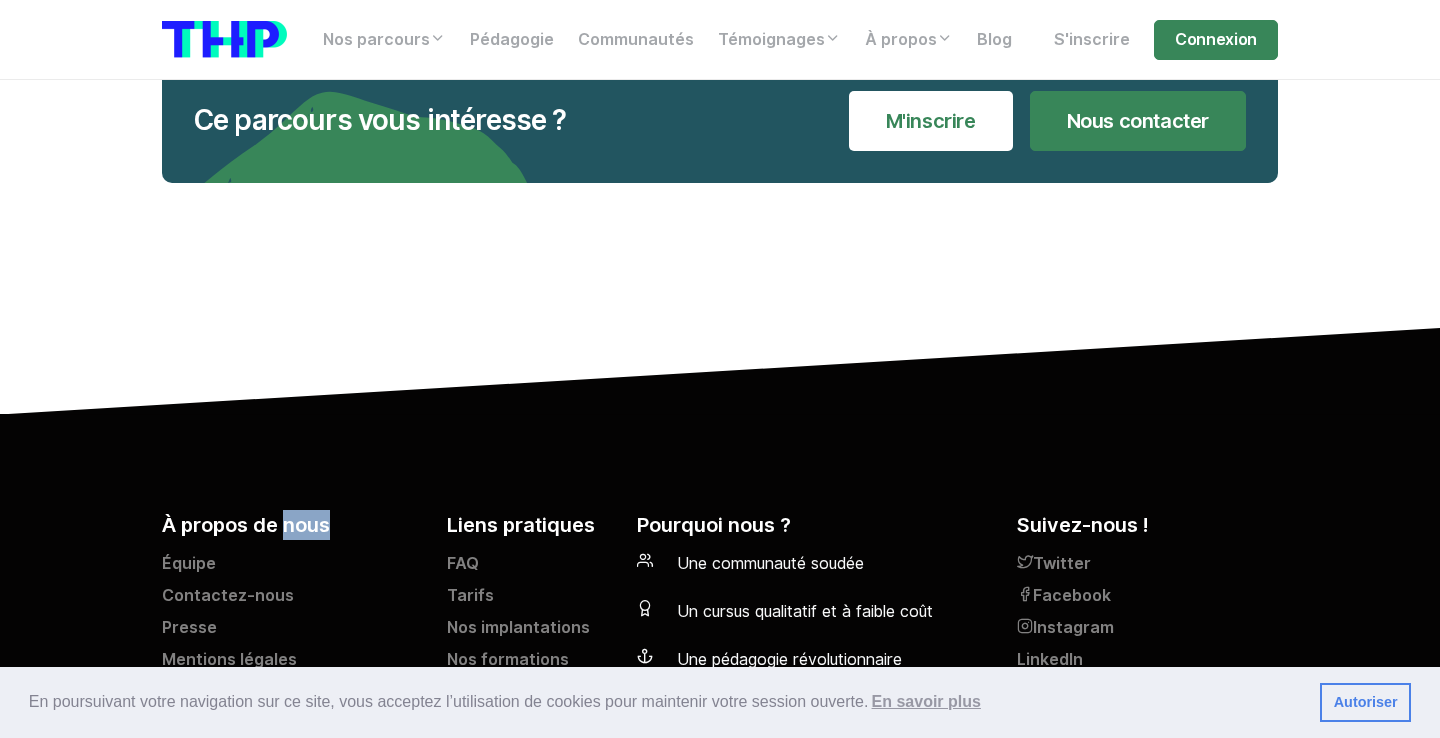 click on "À propos de nous" at bounding box center [292, 525] 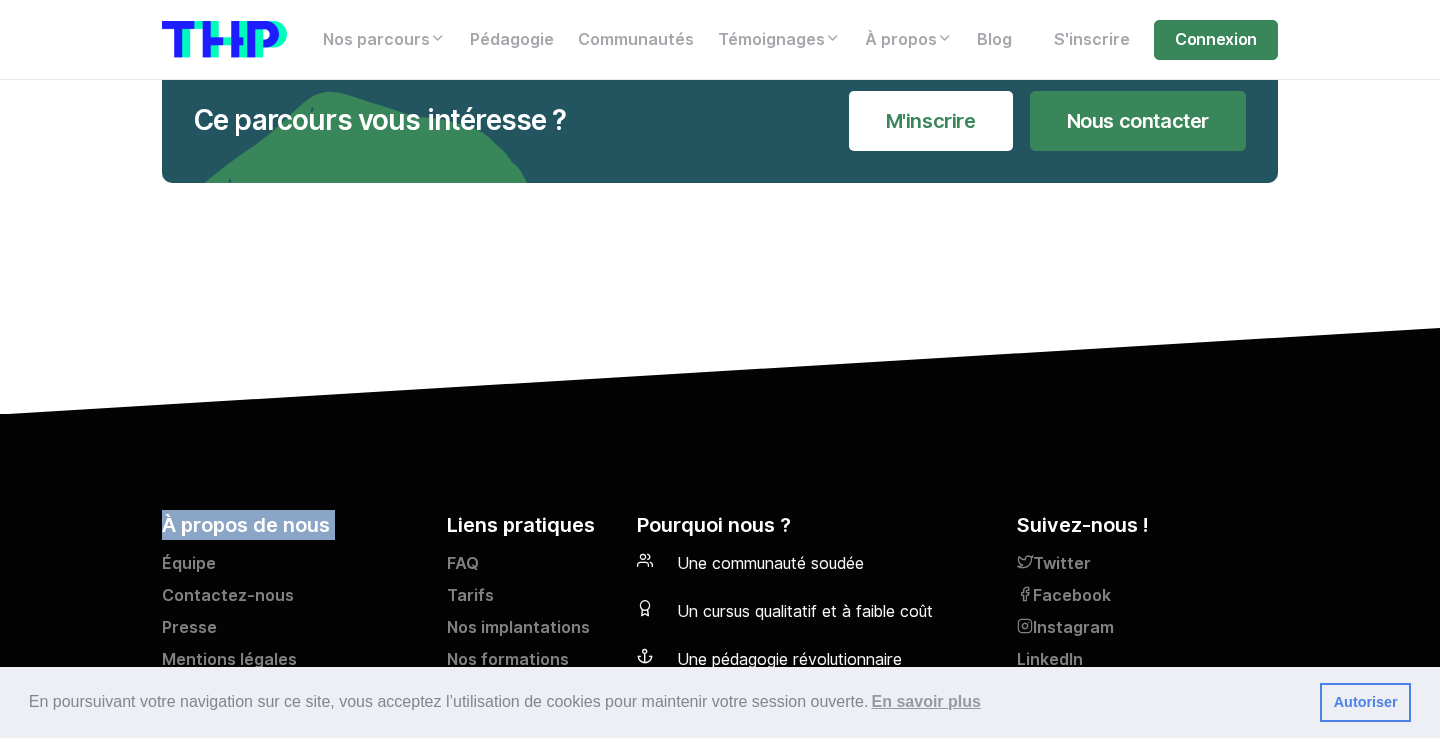 click on "À propos de nous" at bounding box center (292, 525) 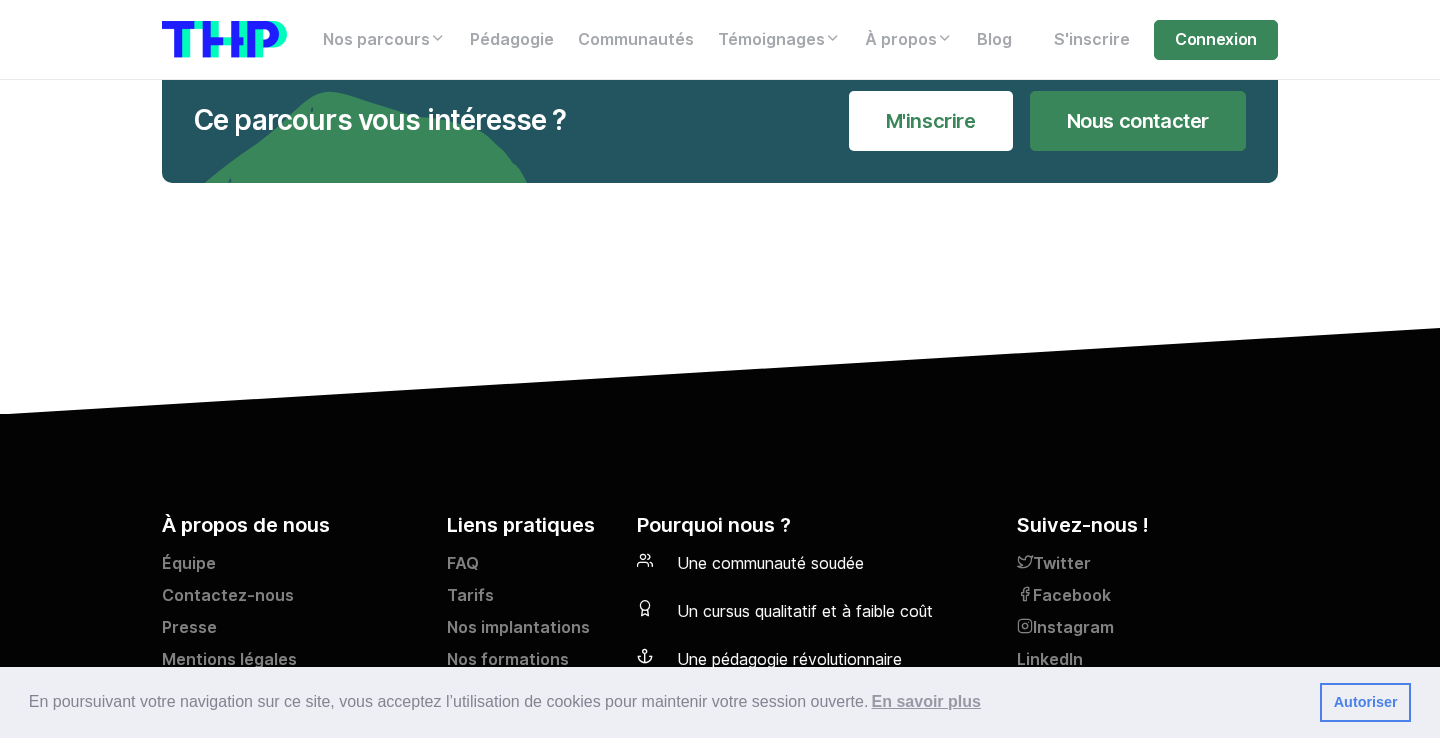 click on "À propos de nous" at bounding box center (292, 525) 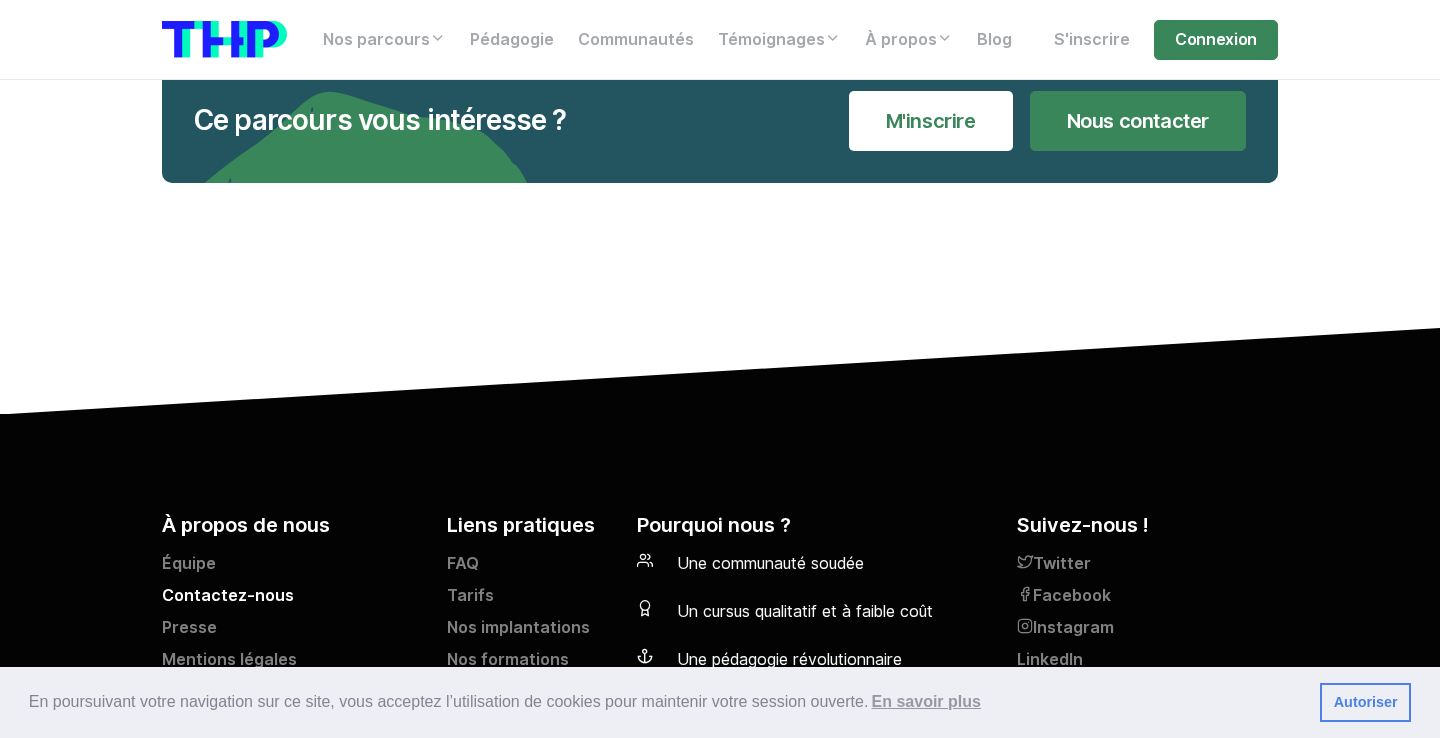 click on "Contactez-nous" at bounding box center (292, 600) 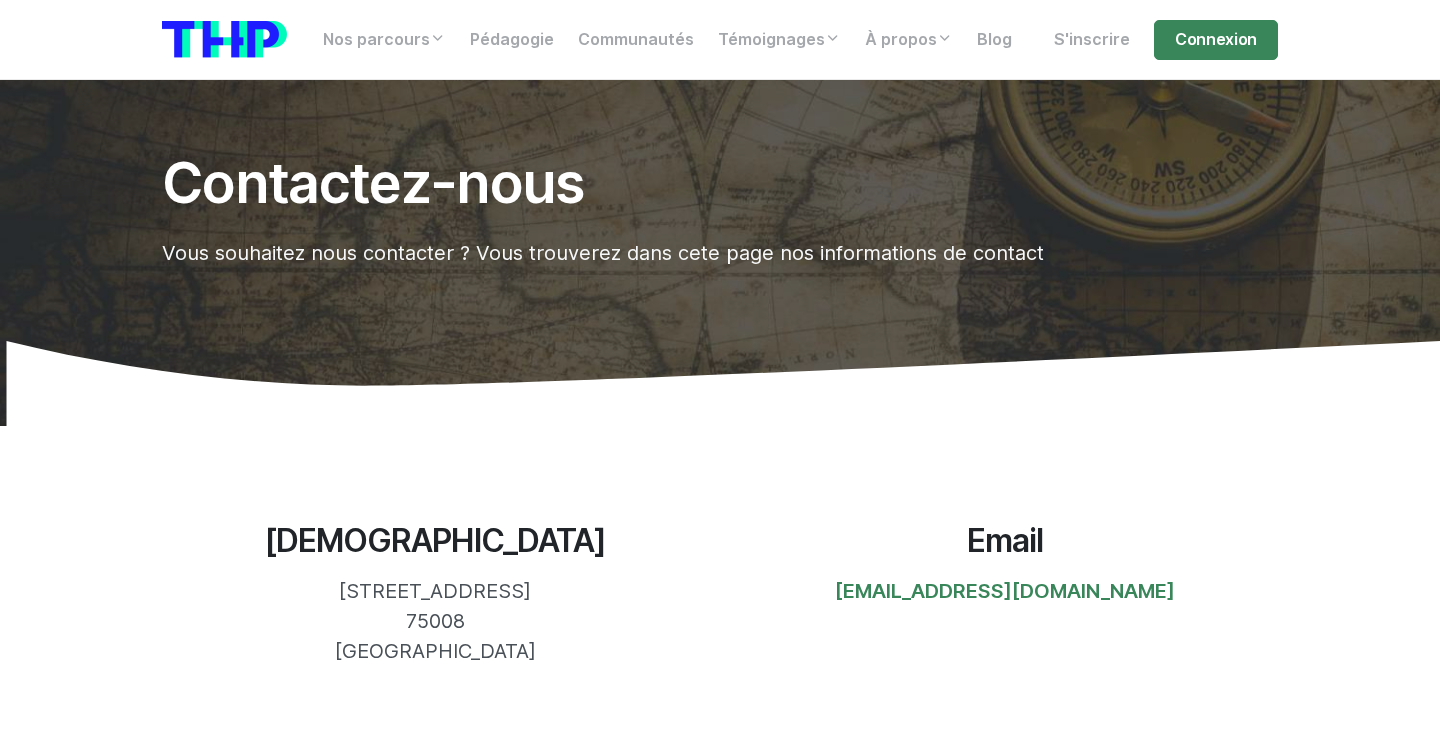 scroll, scrollTop: 0, scrollLeft: 0, axis: both 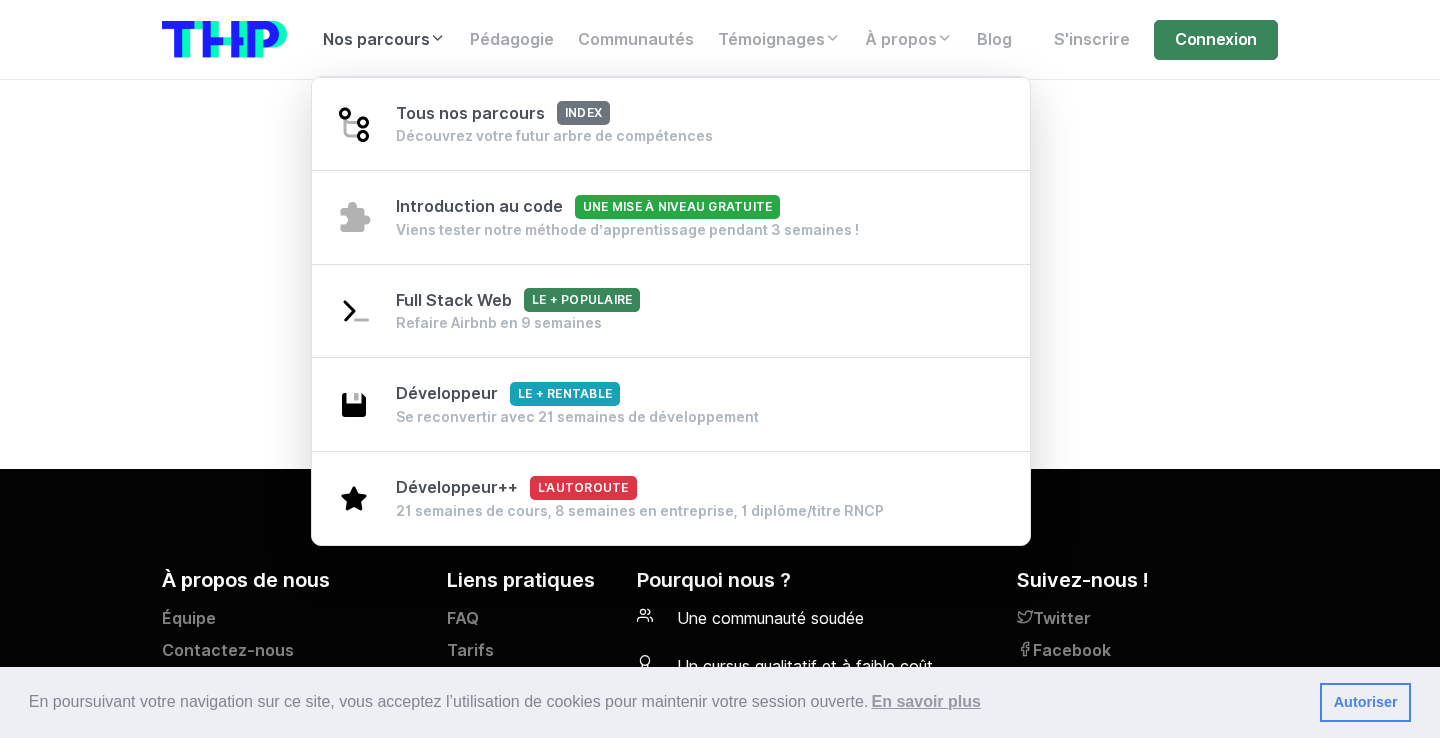 click on "Nos parcours" at bounding box center [384, 40] 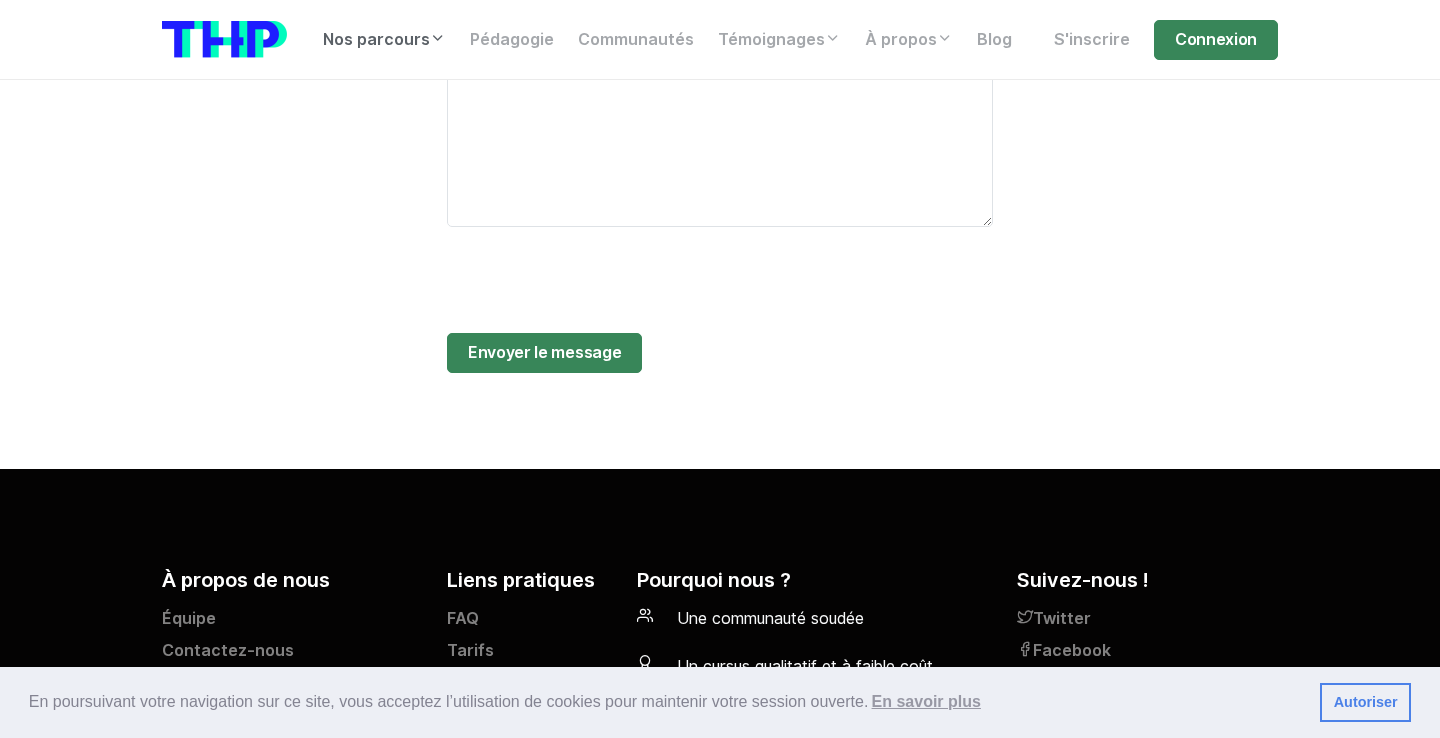 click on "Nos parcours" at bounding box center (384, 40) 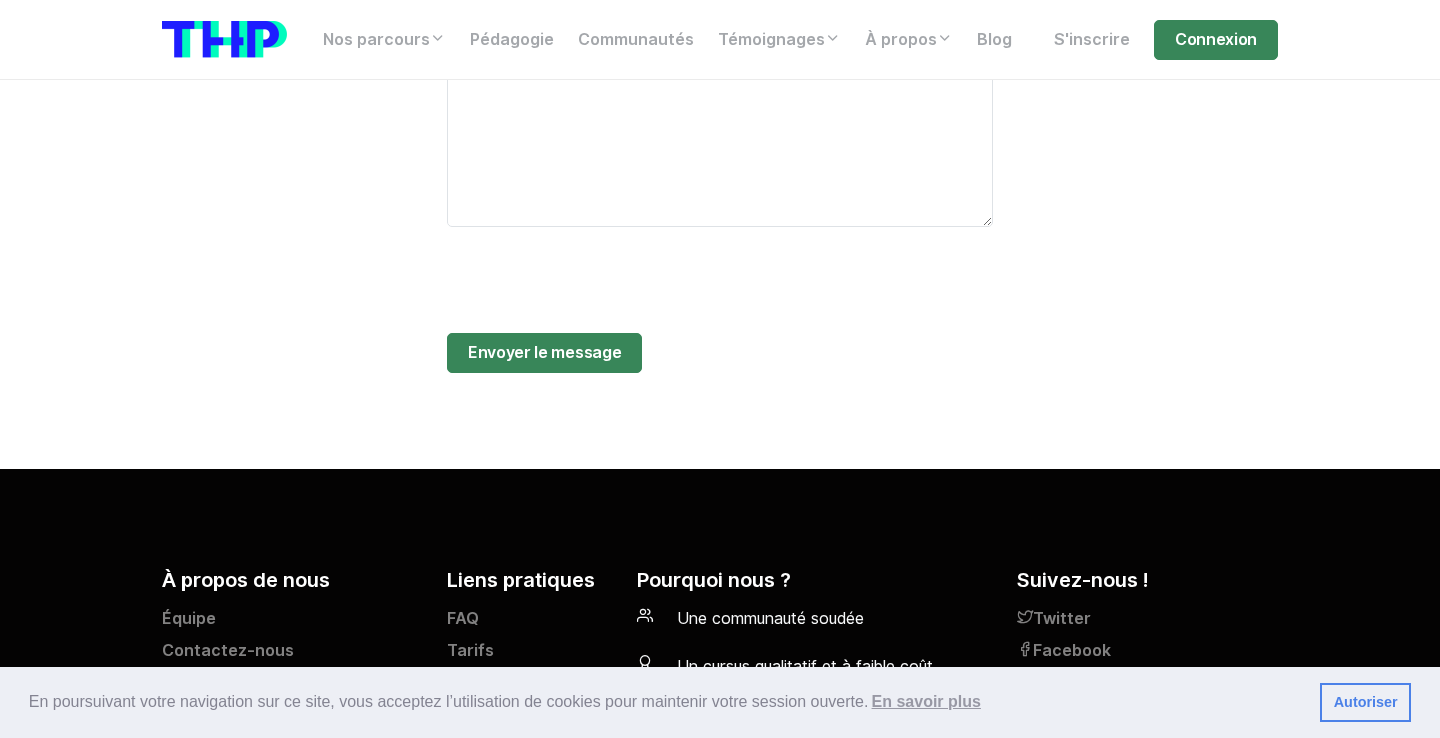 click on "Écrivez-nous
Envoyez-nous des coeurs, des messages en tout genre, des réclamations, ou des questions qui n'ont pas leur réponse dans la FAQ. Nous tâcherons d'y répondre :)
Comment vous appelez-vous ? *
Votre nom s'il vous plaît
Adresse email *
Numéro de téléphone
Message :
Thanks, a member of our team will be in touch shortly.
Please fill all fields correctly.
Envoyer le message" at bounding box center (720, -32) 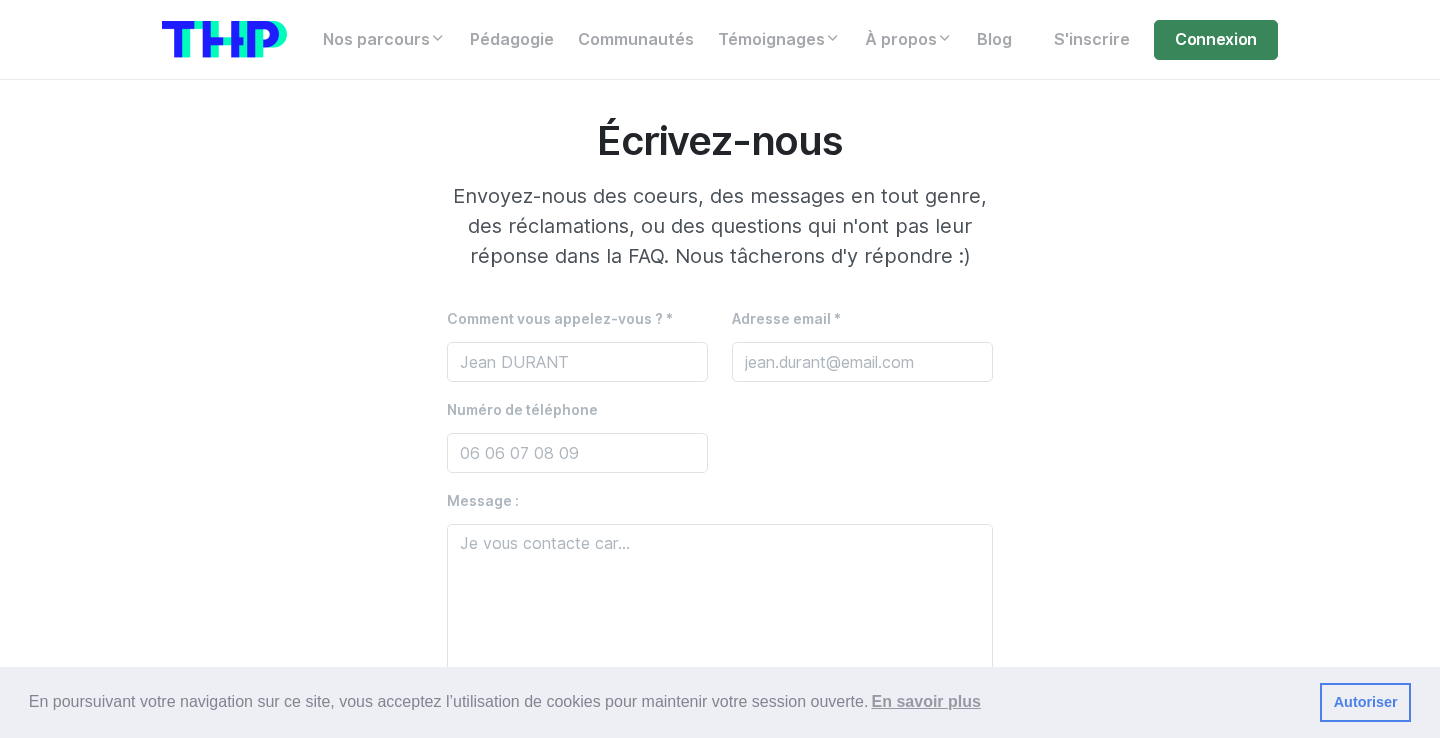 scroll, scrollTop: 730, scrollLeft: 0, axis: vertical 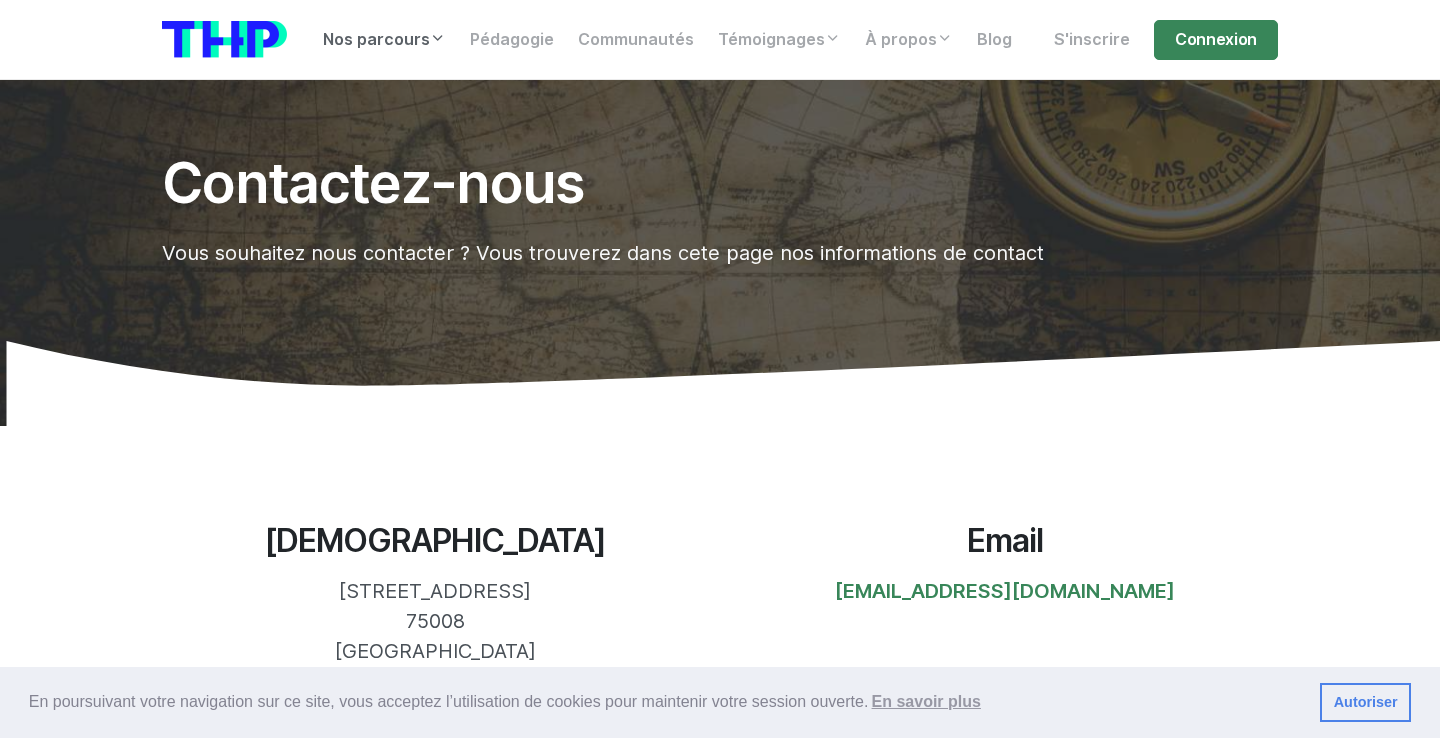 click on "Nos parcours" at bounding box center (384, 40) 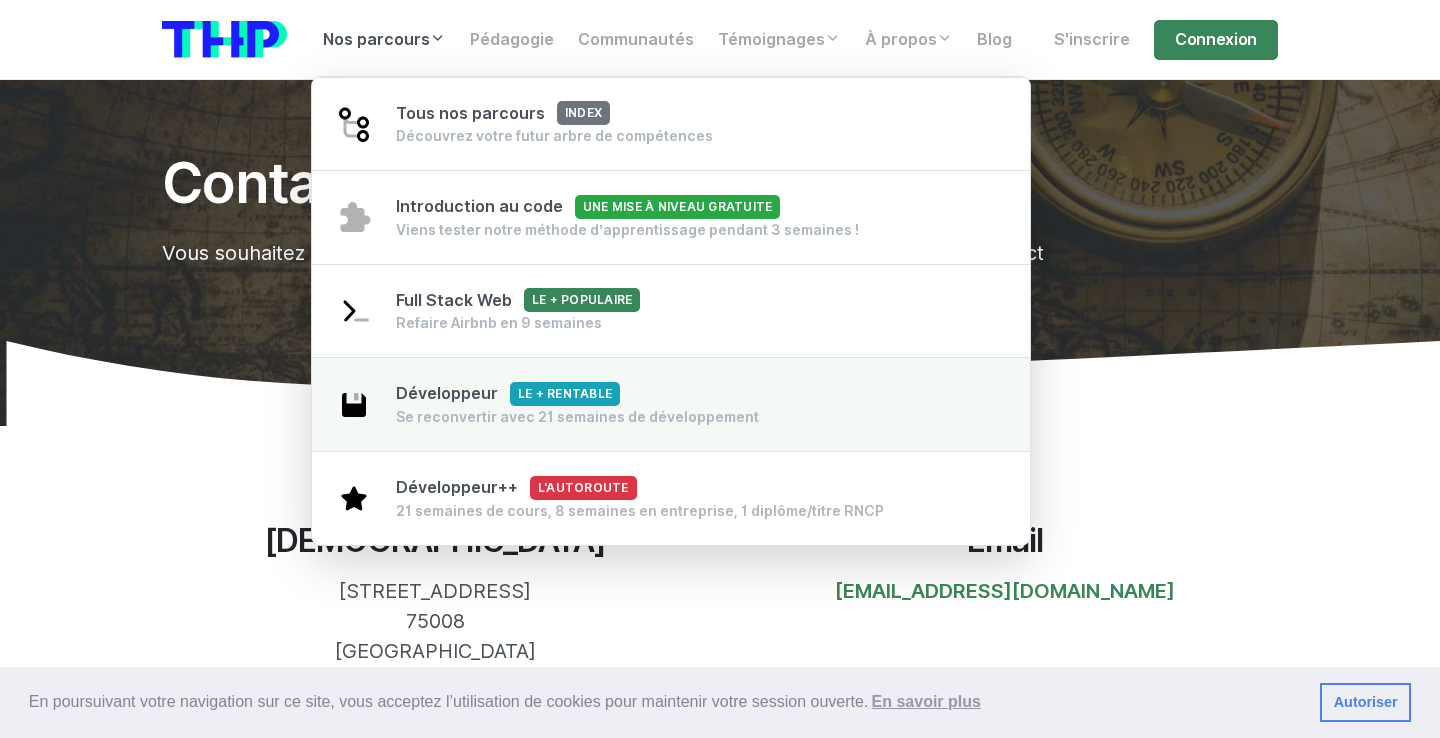 click on "Se reconvertir avec 21 semaines de développement" at bounding box center (577, 417) 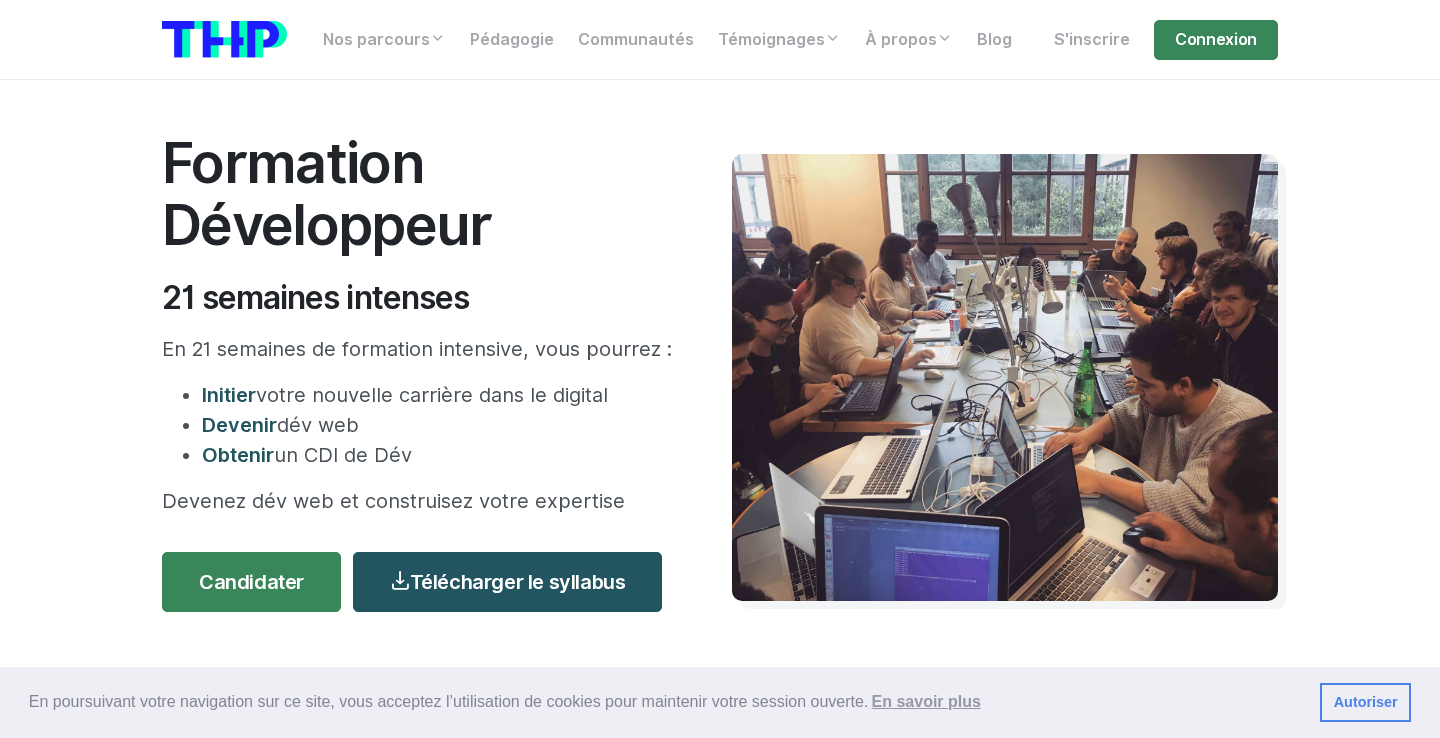 scroll, scrollTop: 420, scrollLeft: 0, axis: vertical 